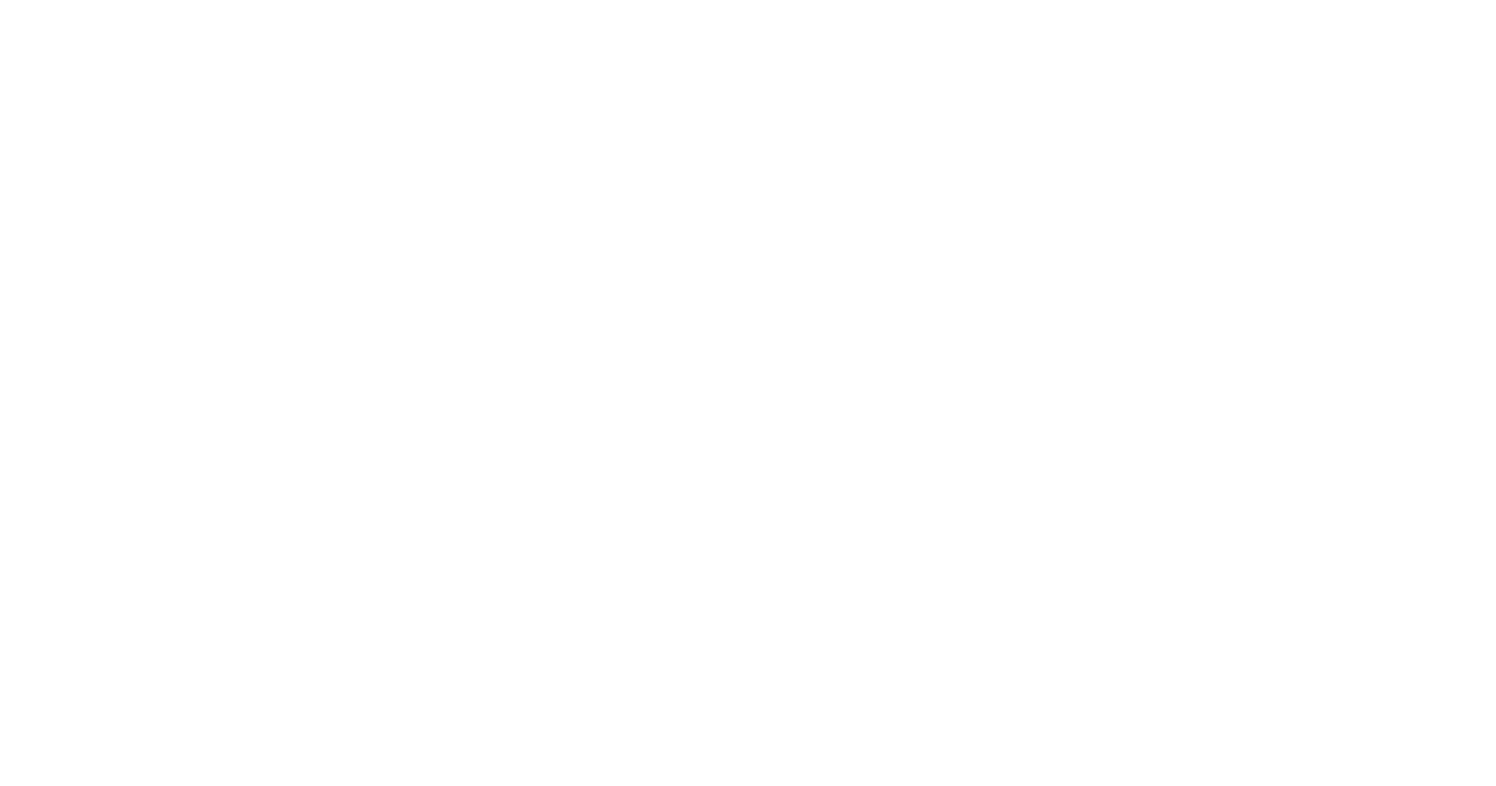 scroll, scrollTop: 0, scrollLeft: 0, axis: both 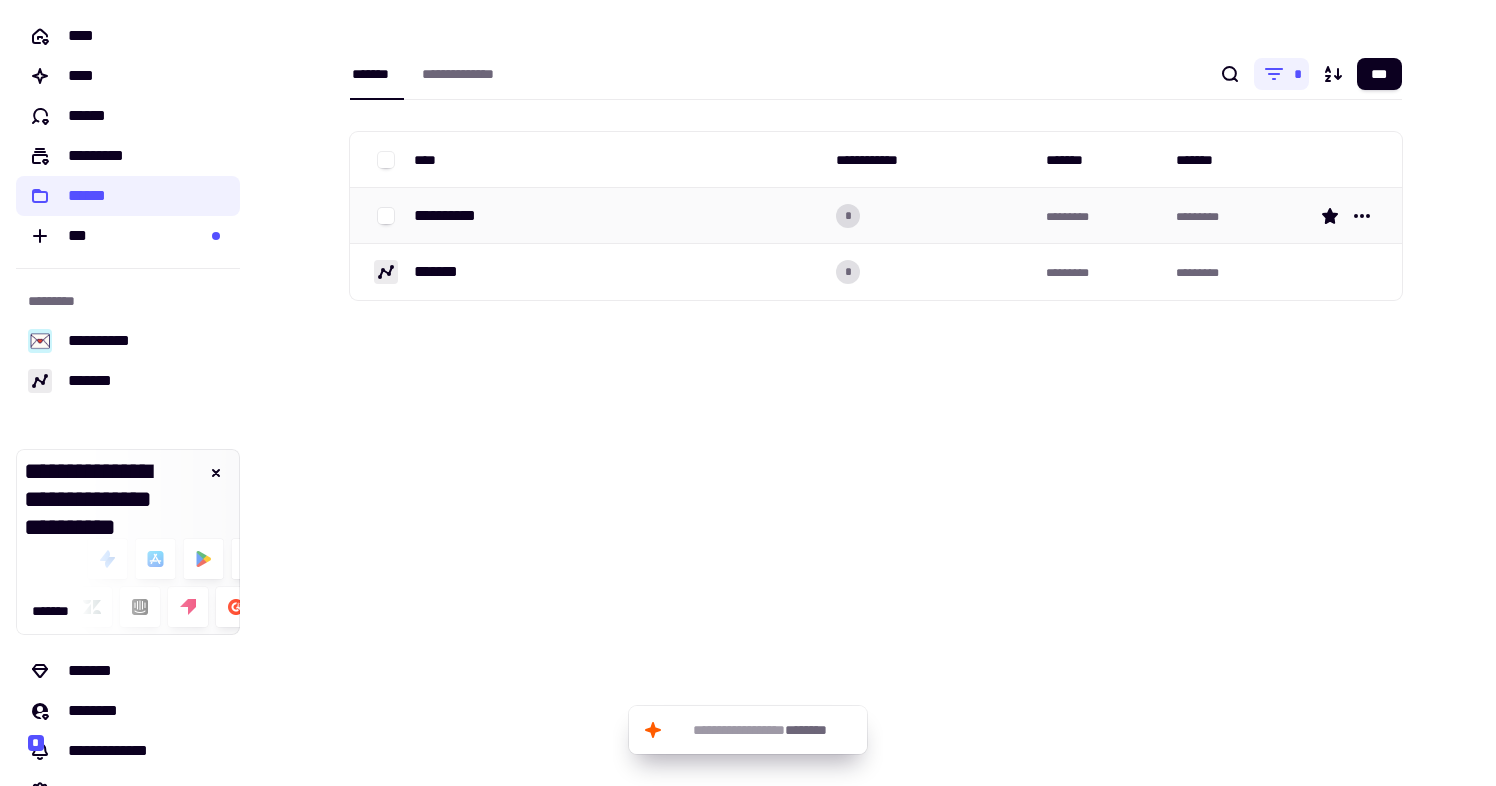 click on "**********" at bounding box center (453, 216) 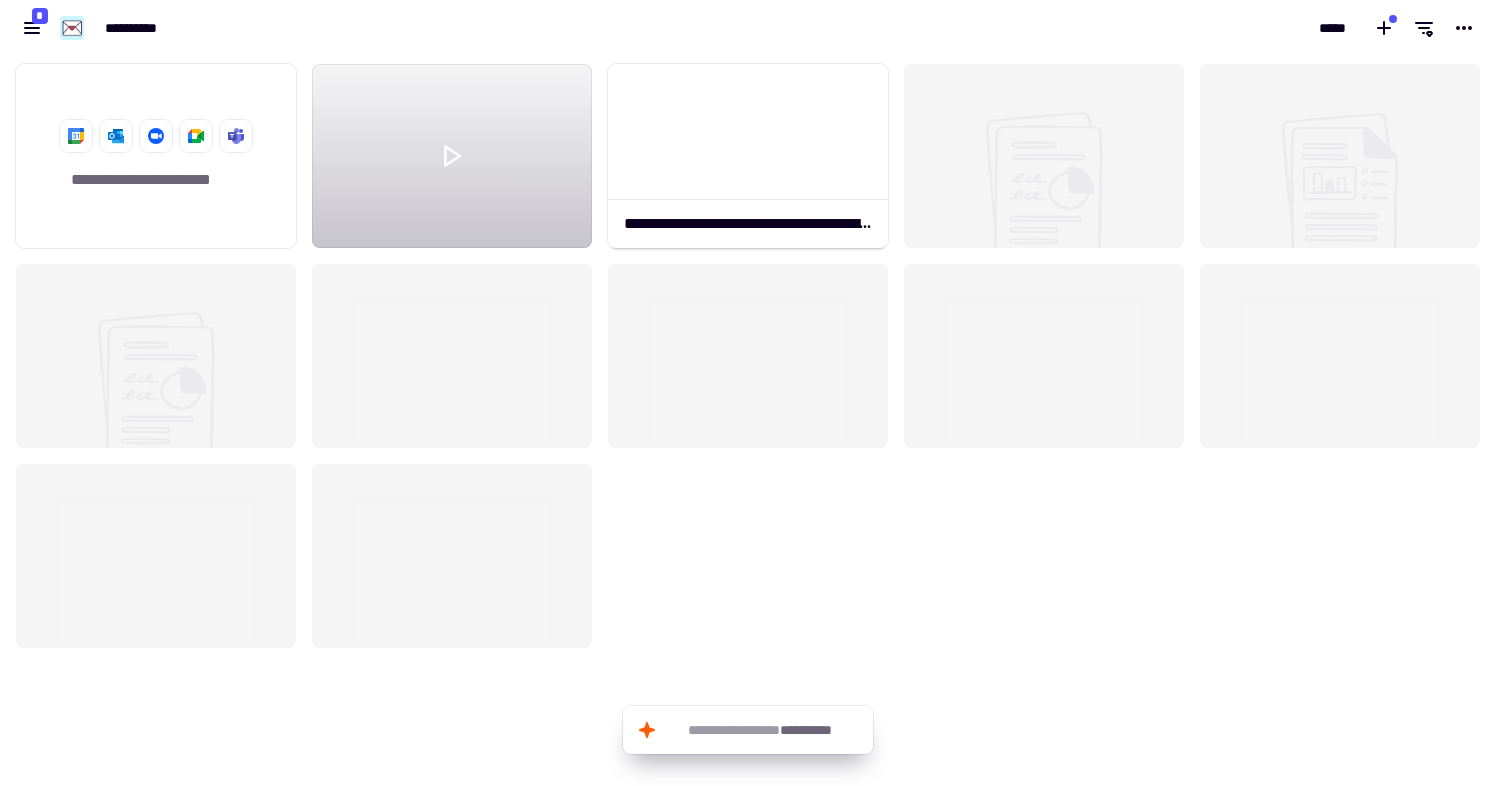 scroll, scrollTop: 1, scrollLeft: 1, axis: both 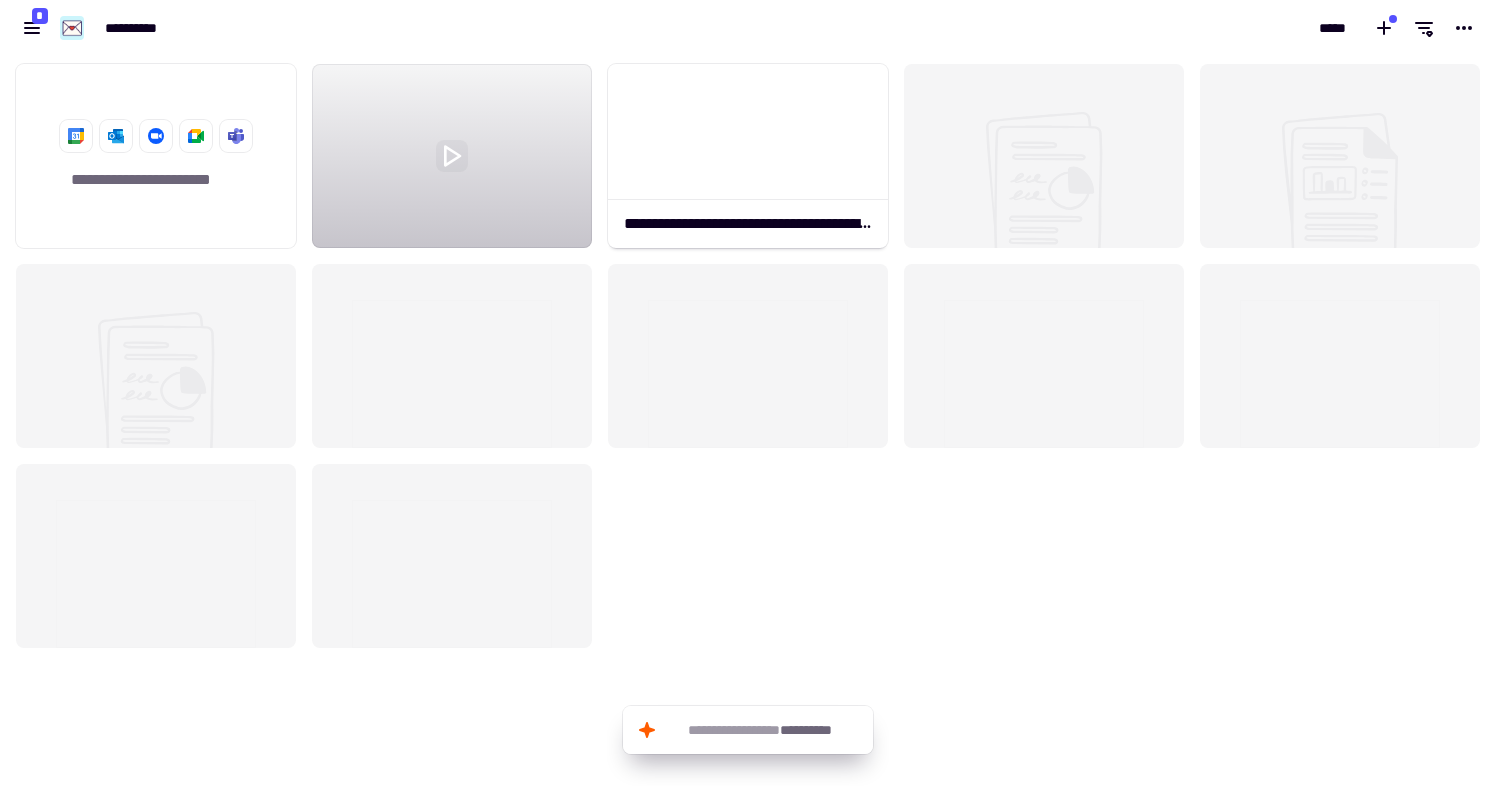 click 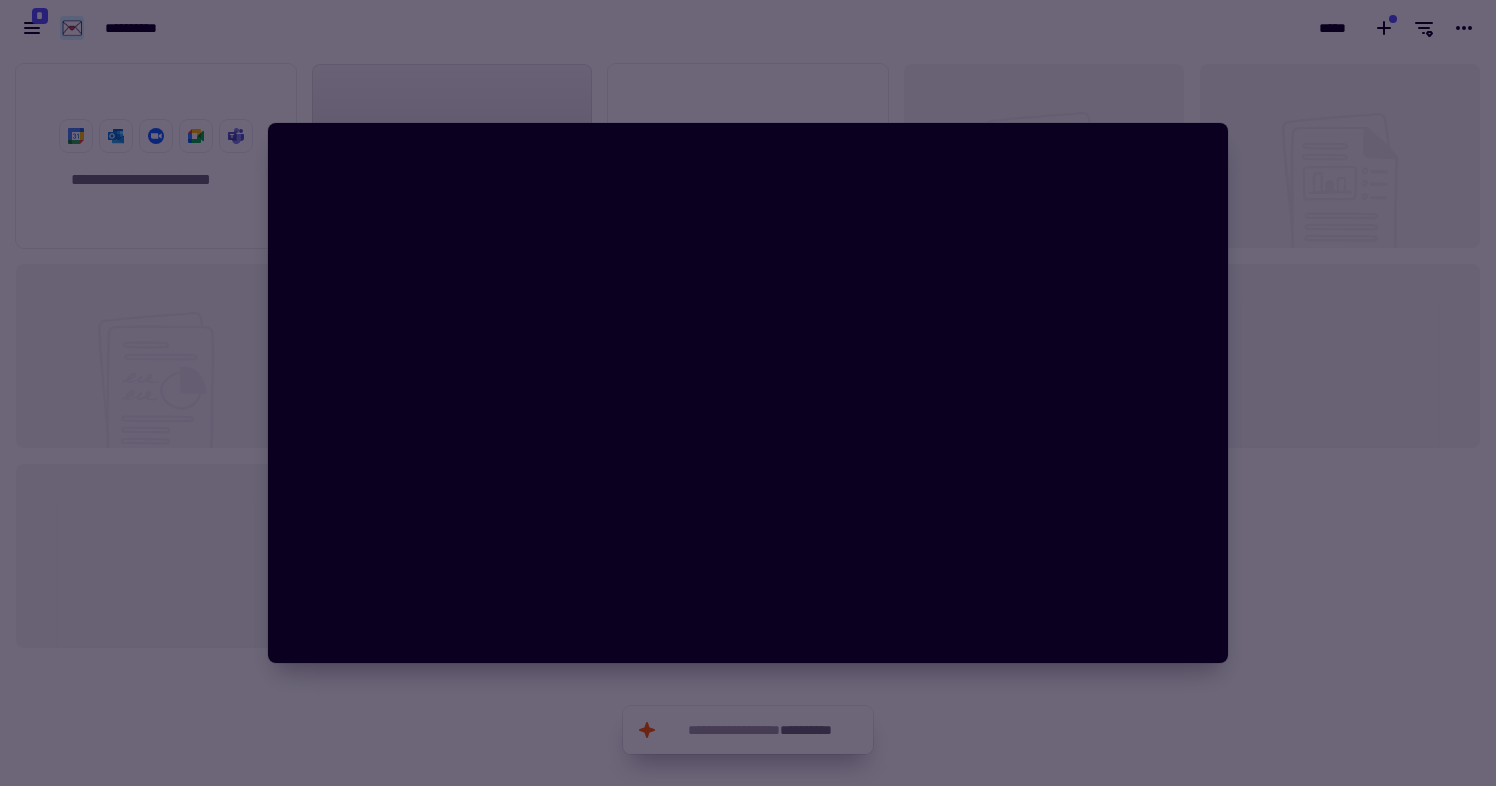 click at bounding box center (748, 393) 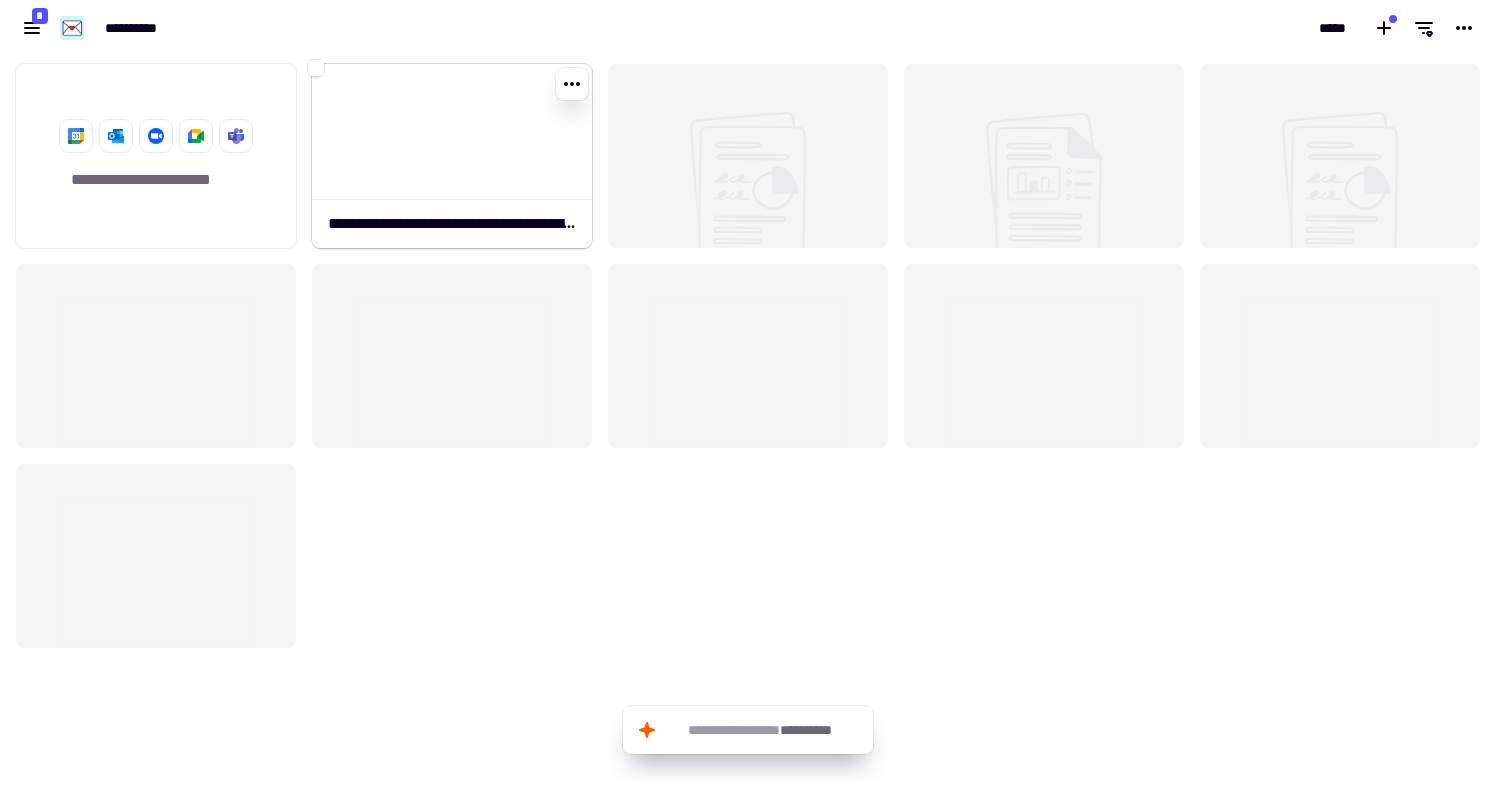click 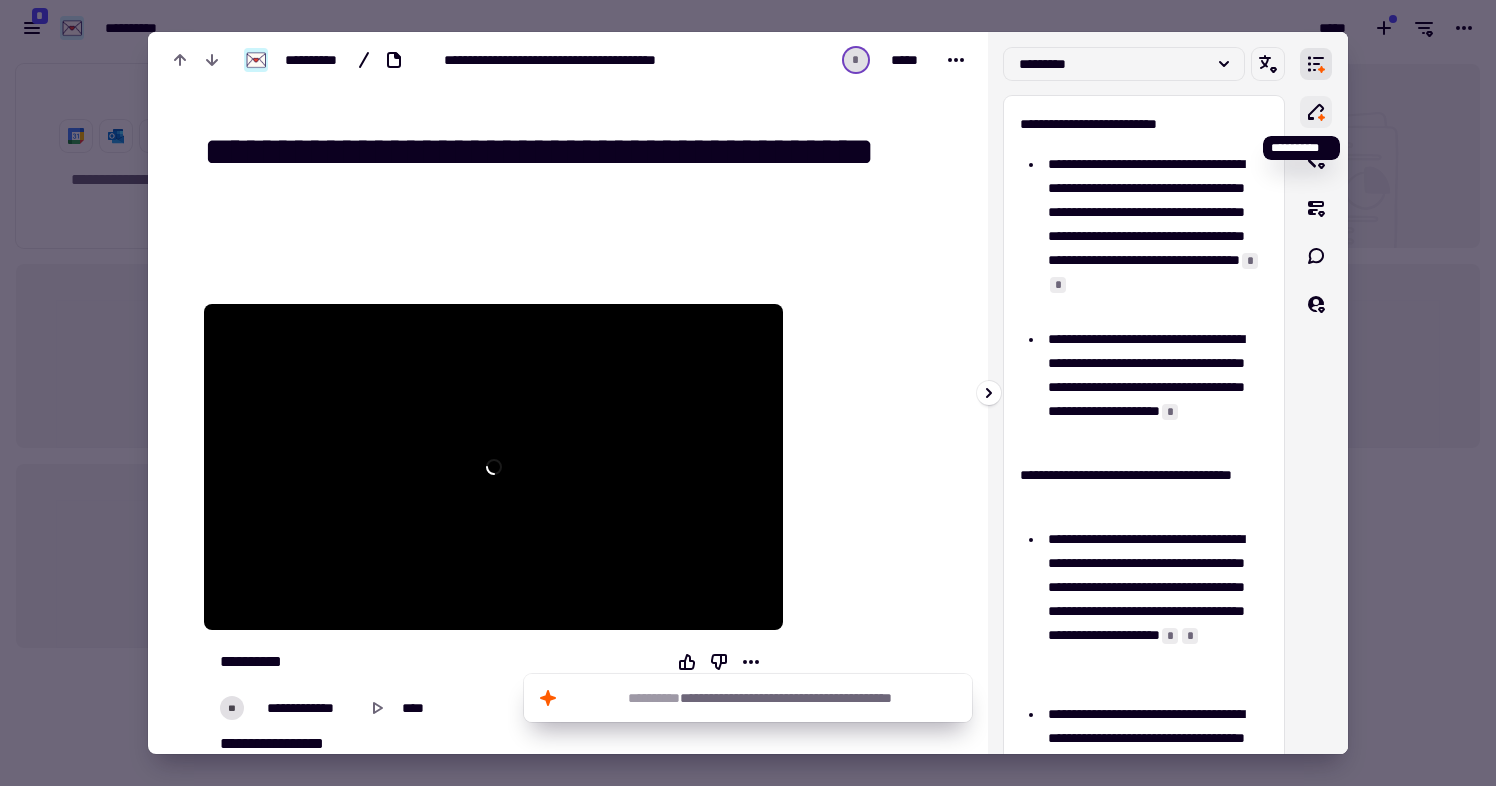 click 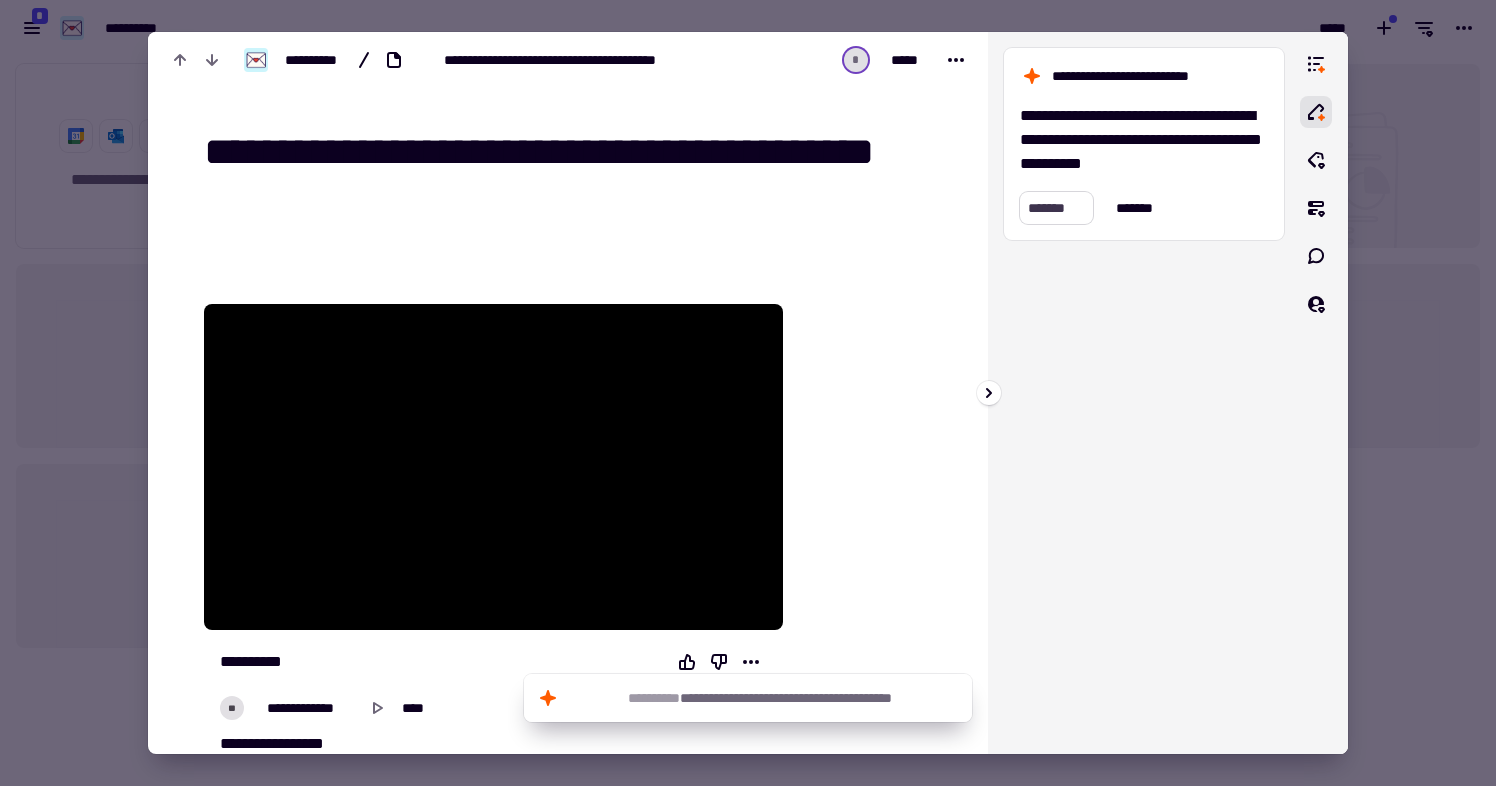 click on "*******" 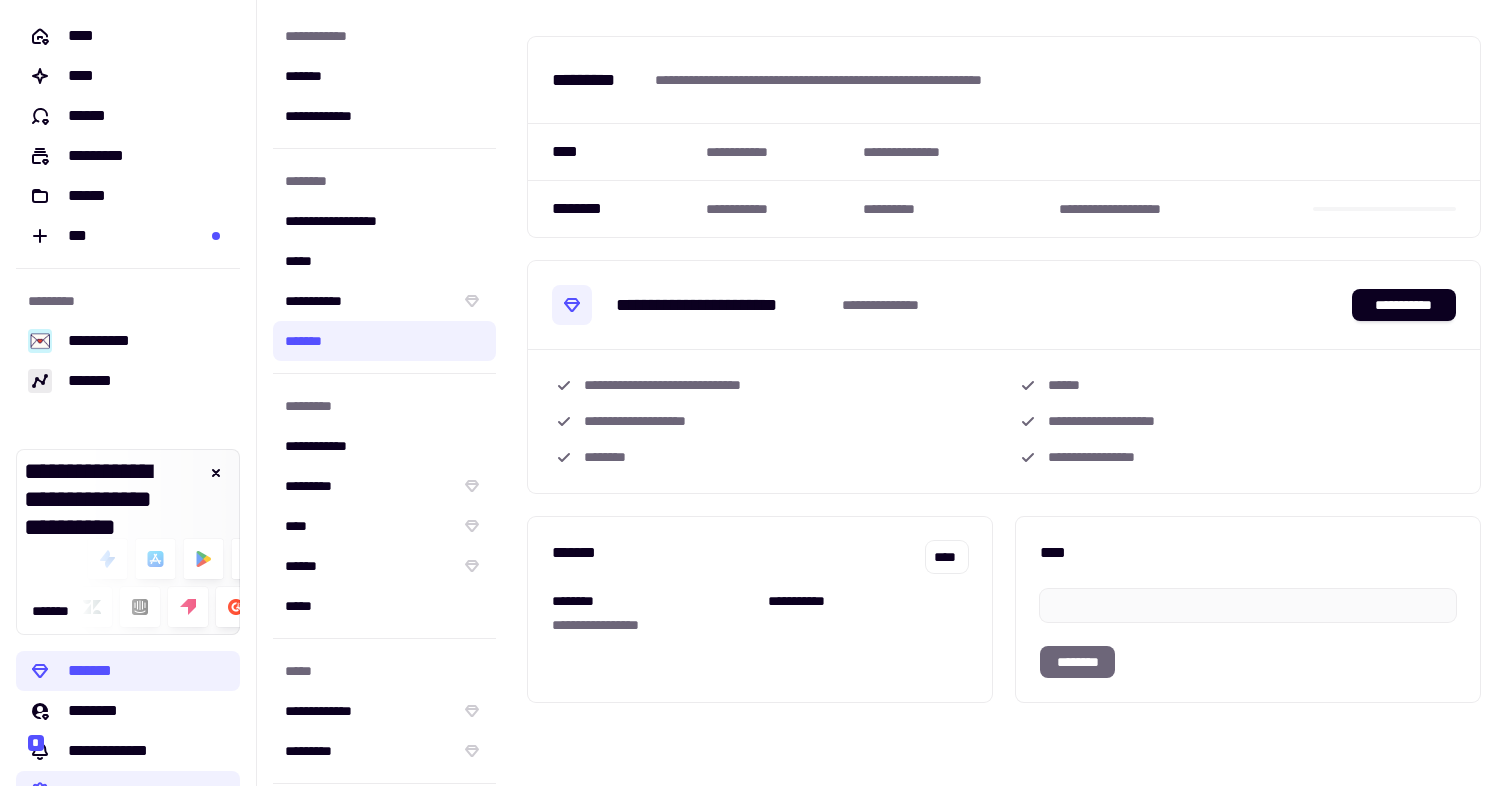 scroll, scrollTop: 30, scrollLeft: 0, axis: vertical 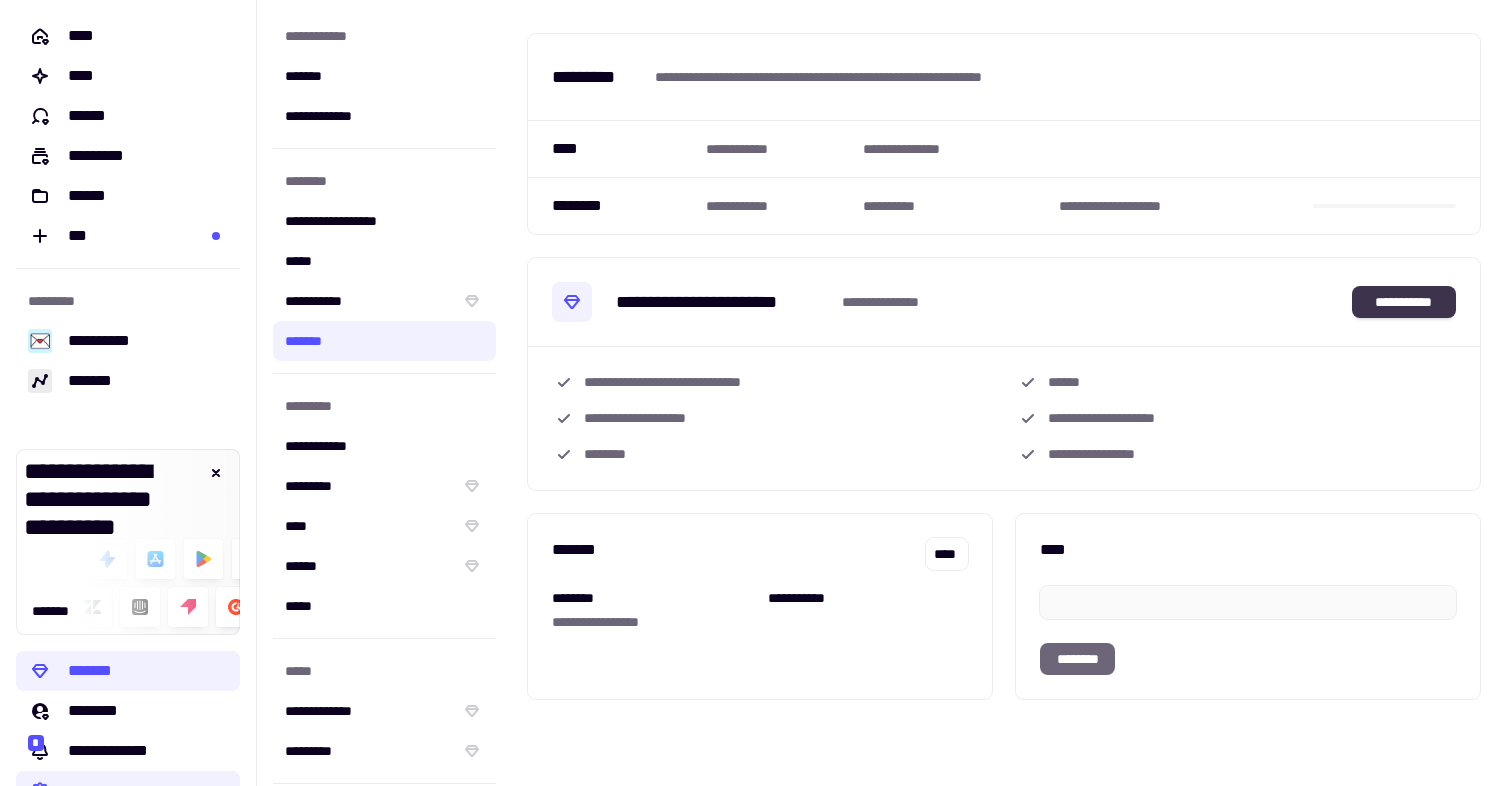 click on "**********" 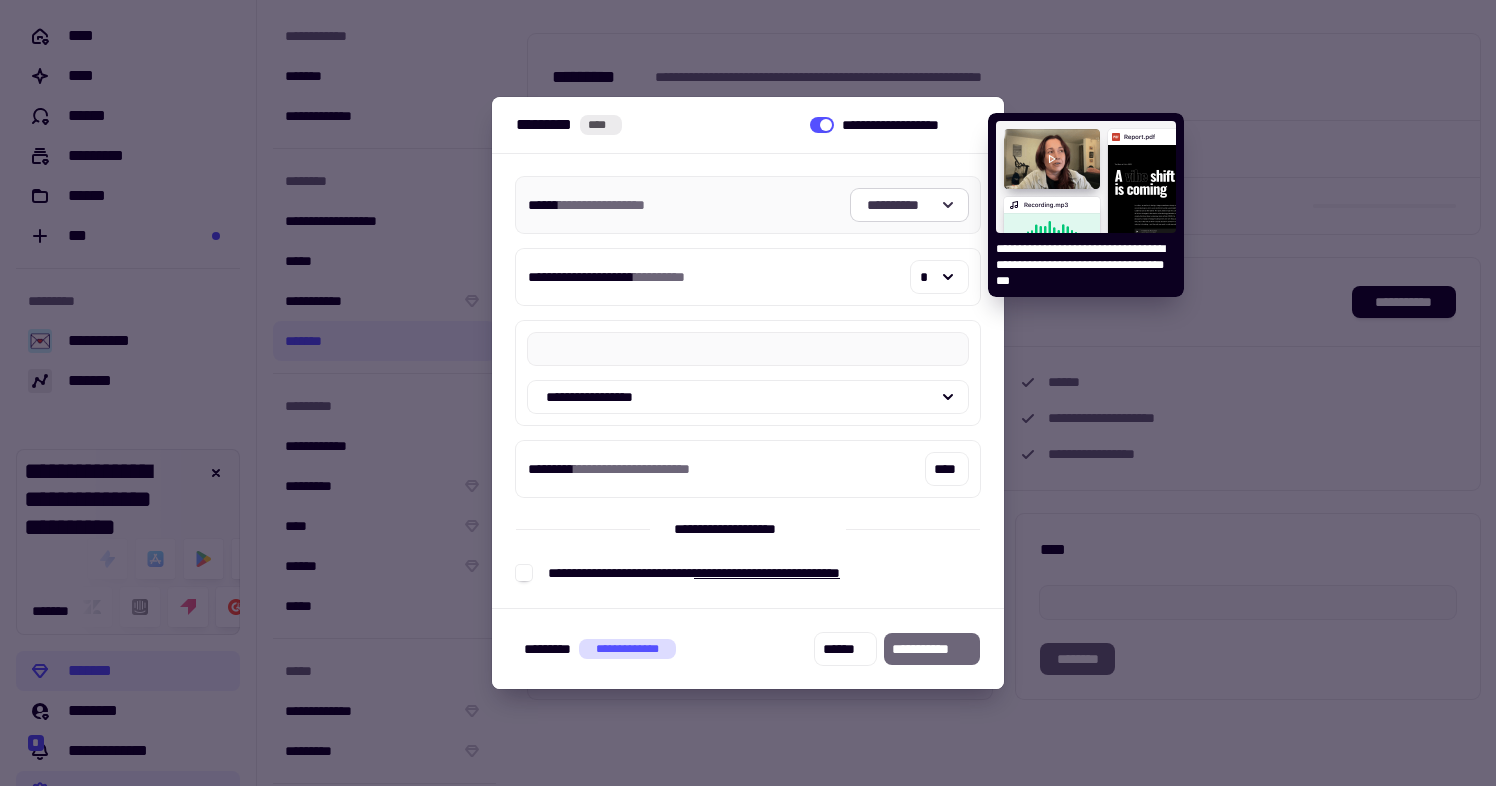 click on "**********" 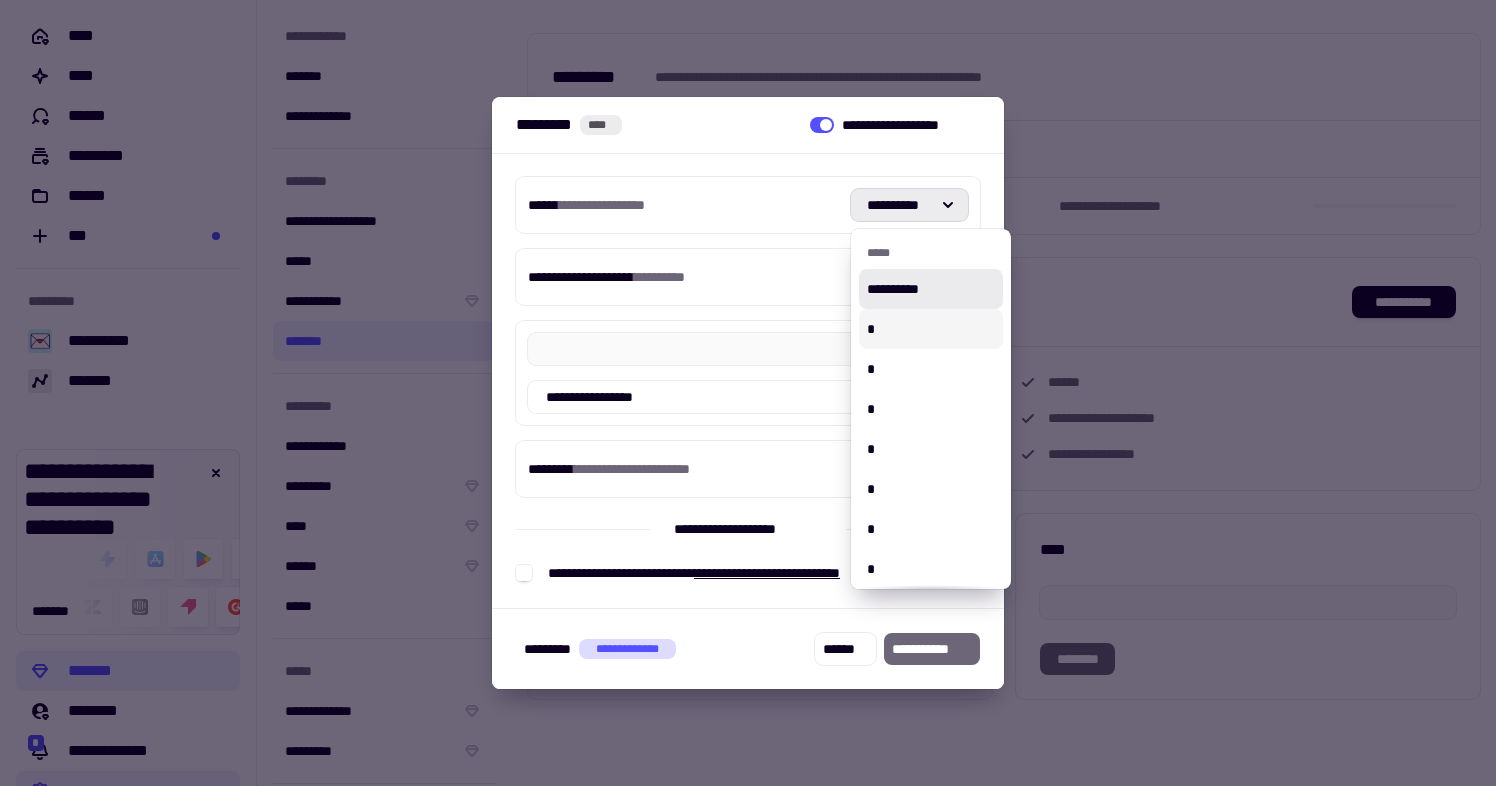 click on "*" at bounding box center [931, 329] 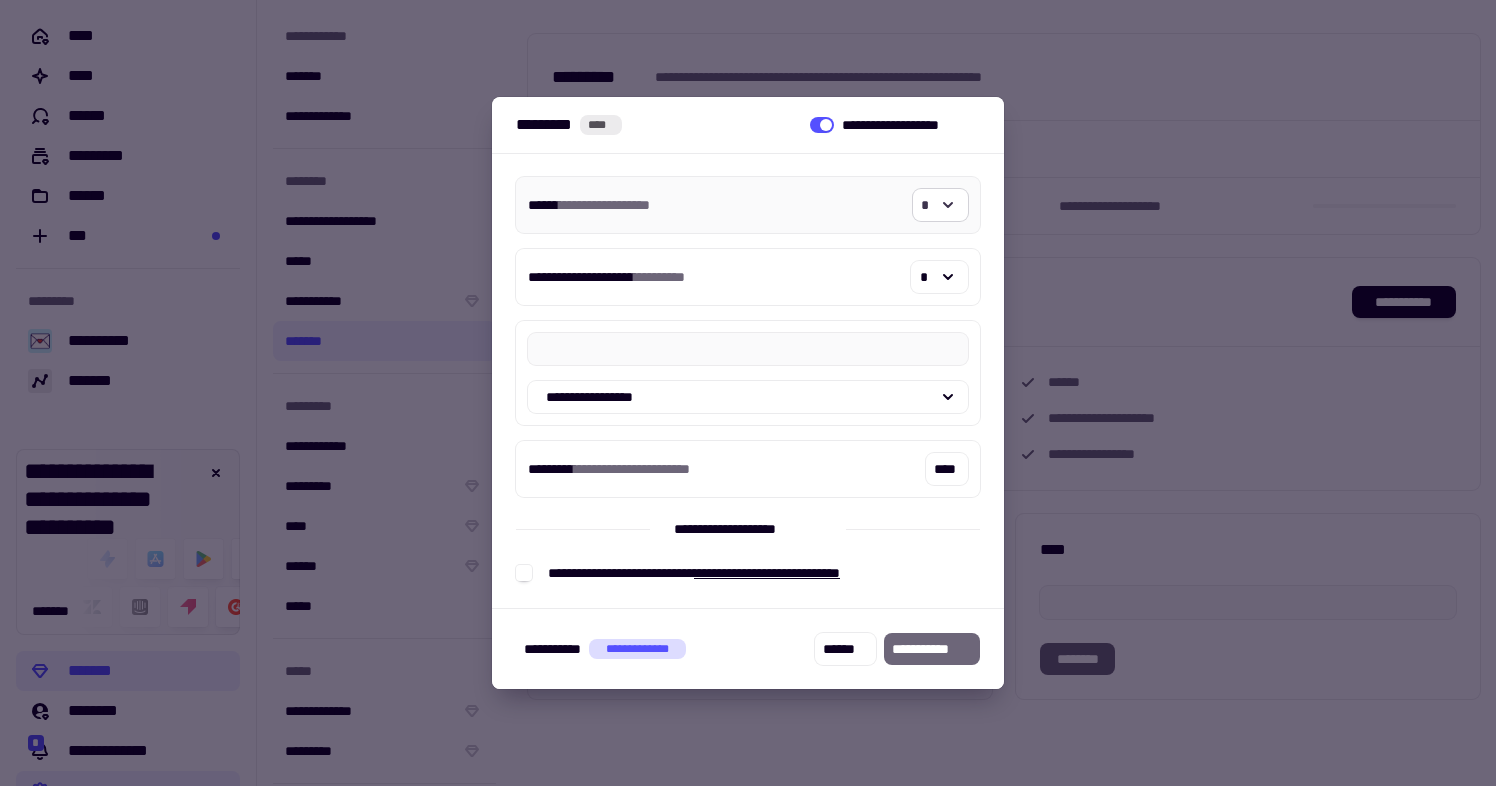 click 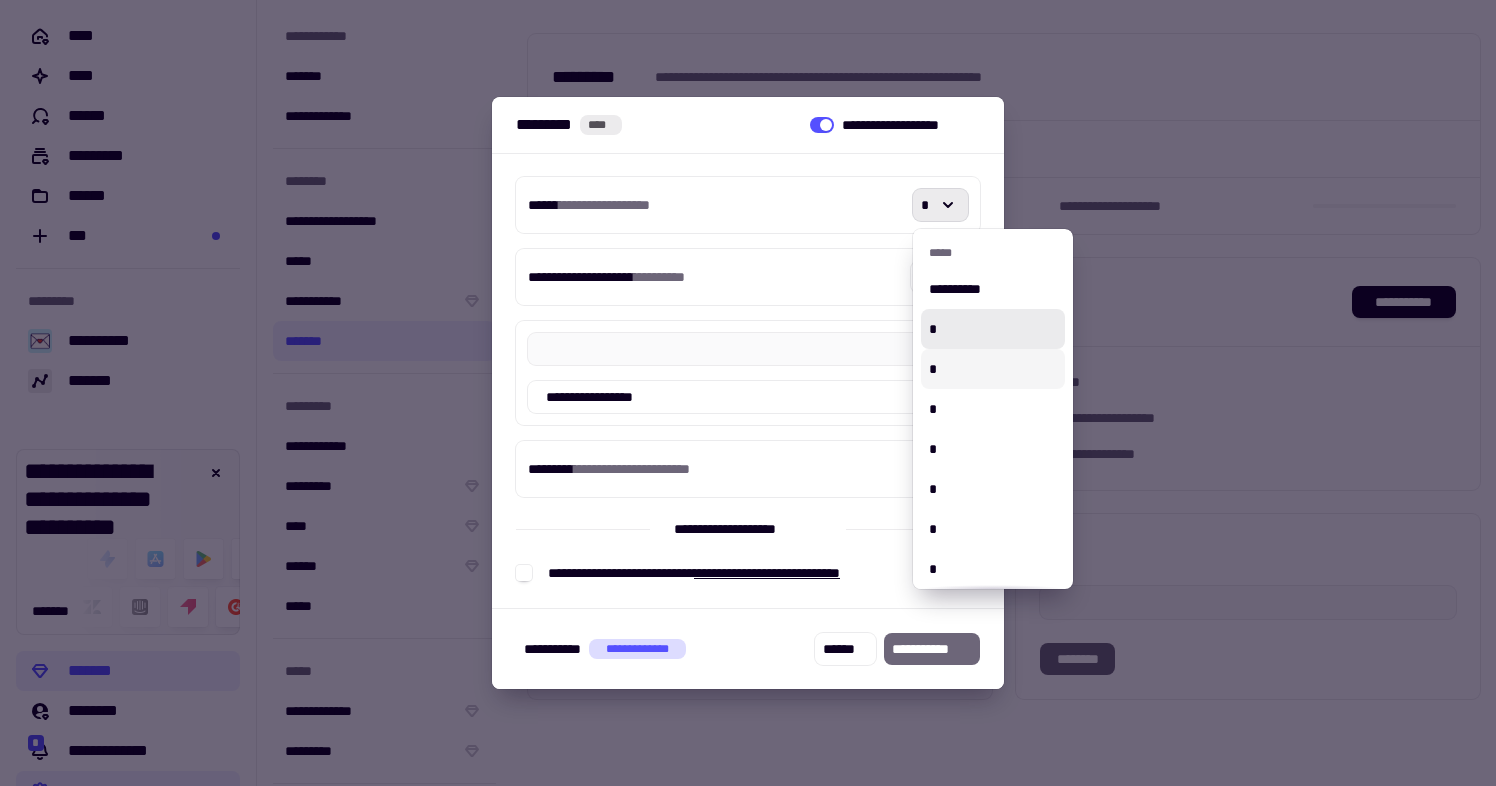 click on "*" at bounding box center [993, 369] 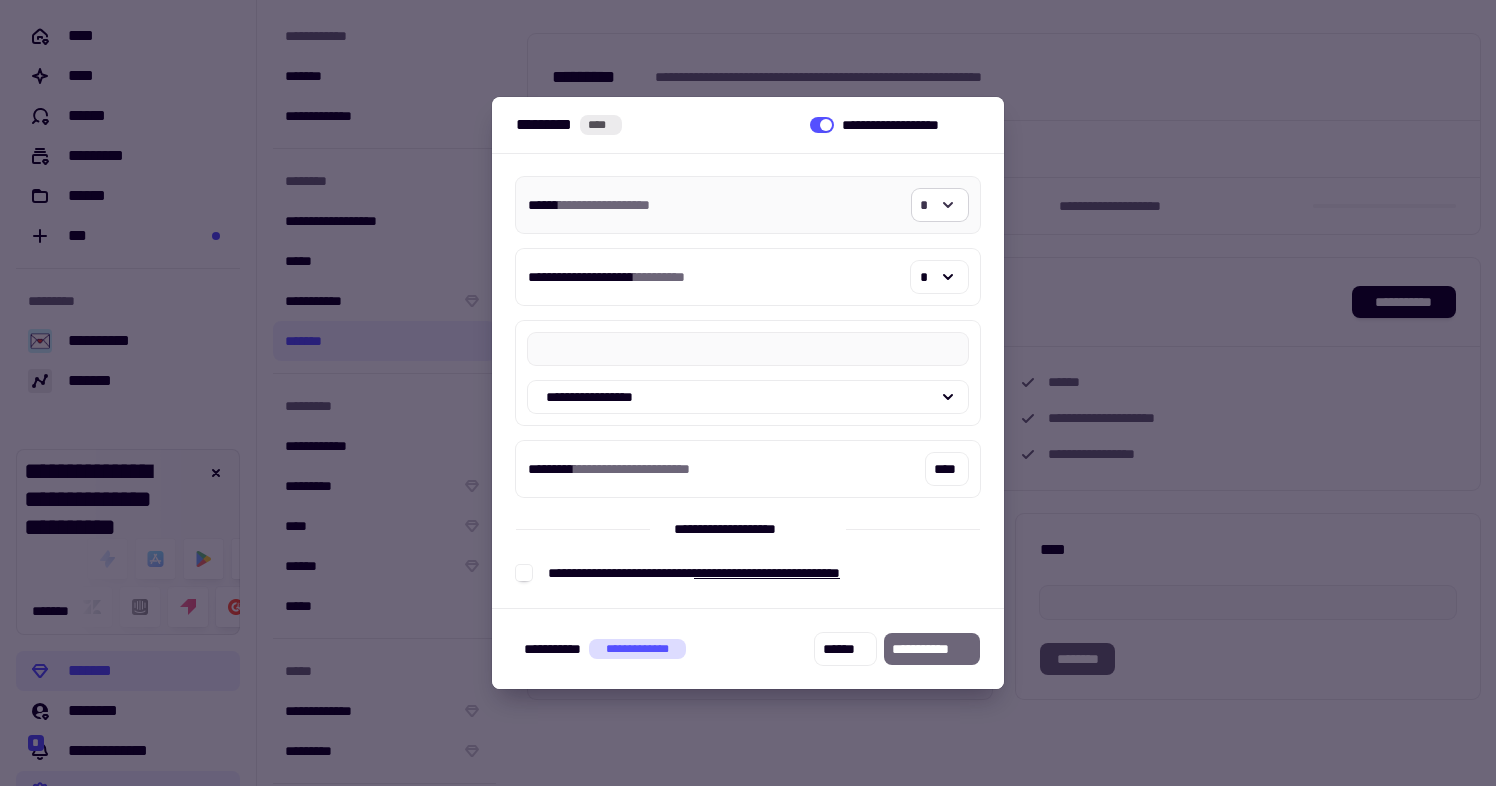 click 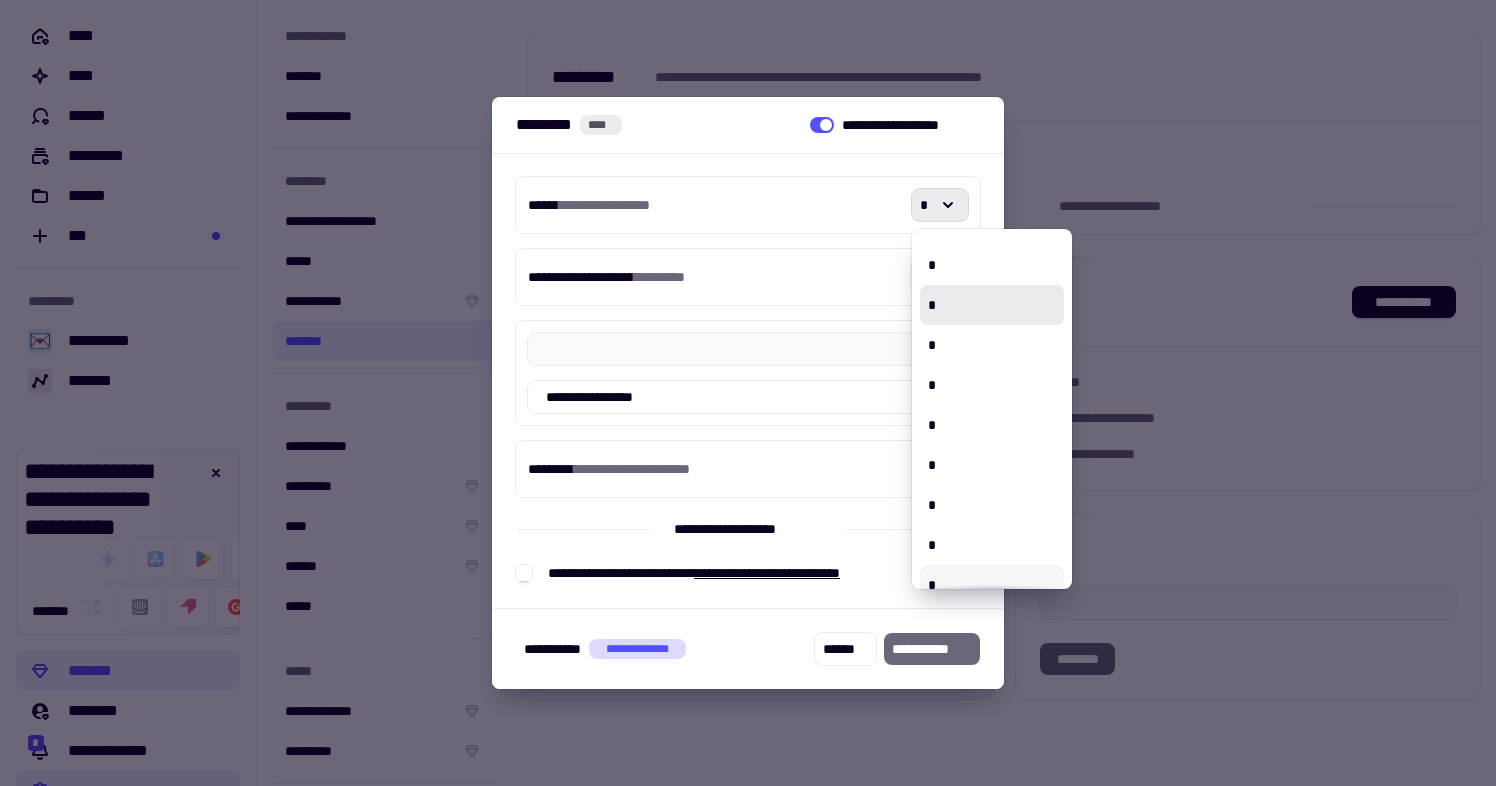scroll, scrollTop: 0, scrollLeft: 0, axis: both 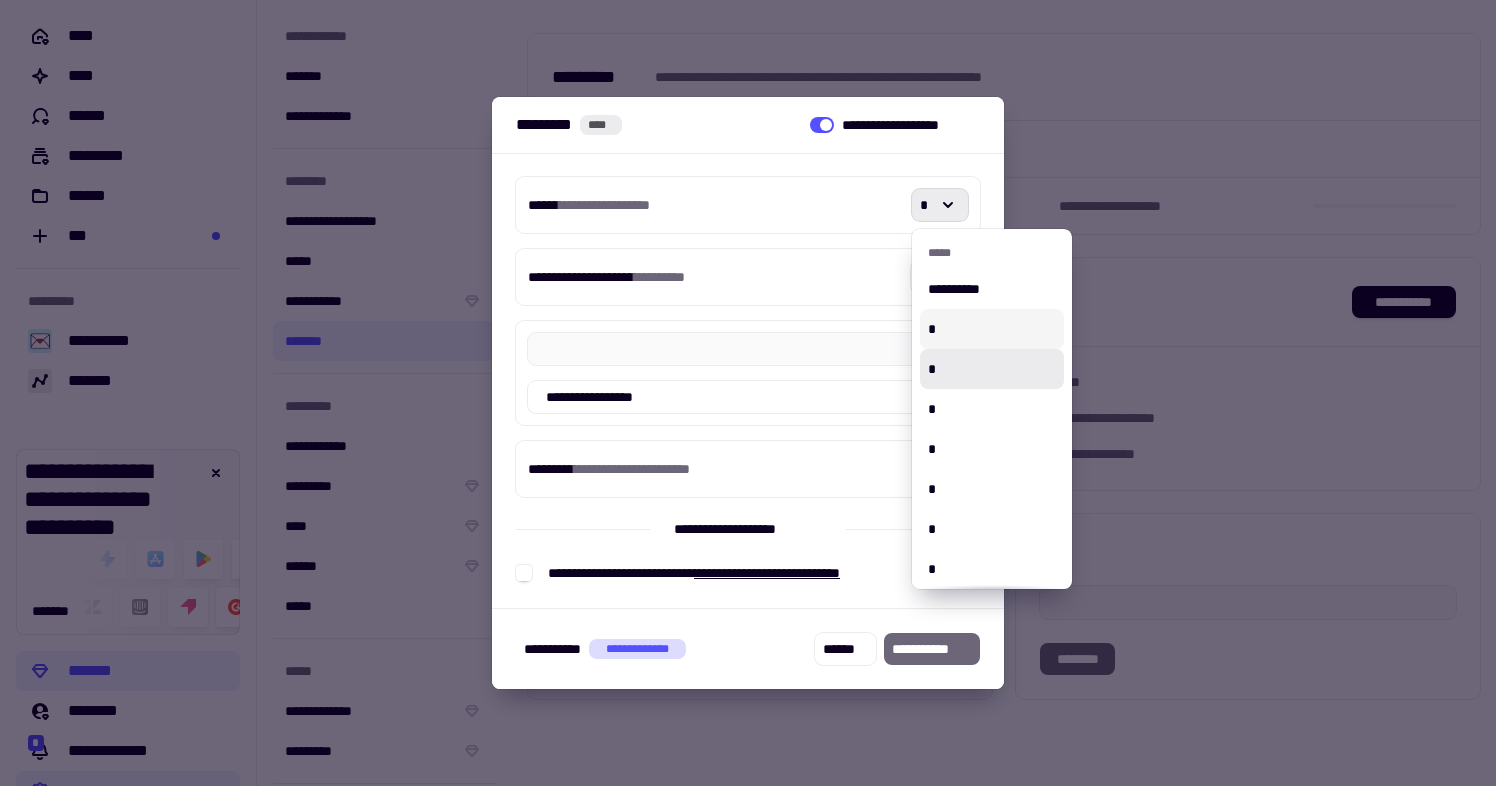 click on "*" at bounding box center (992, 329) 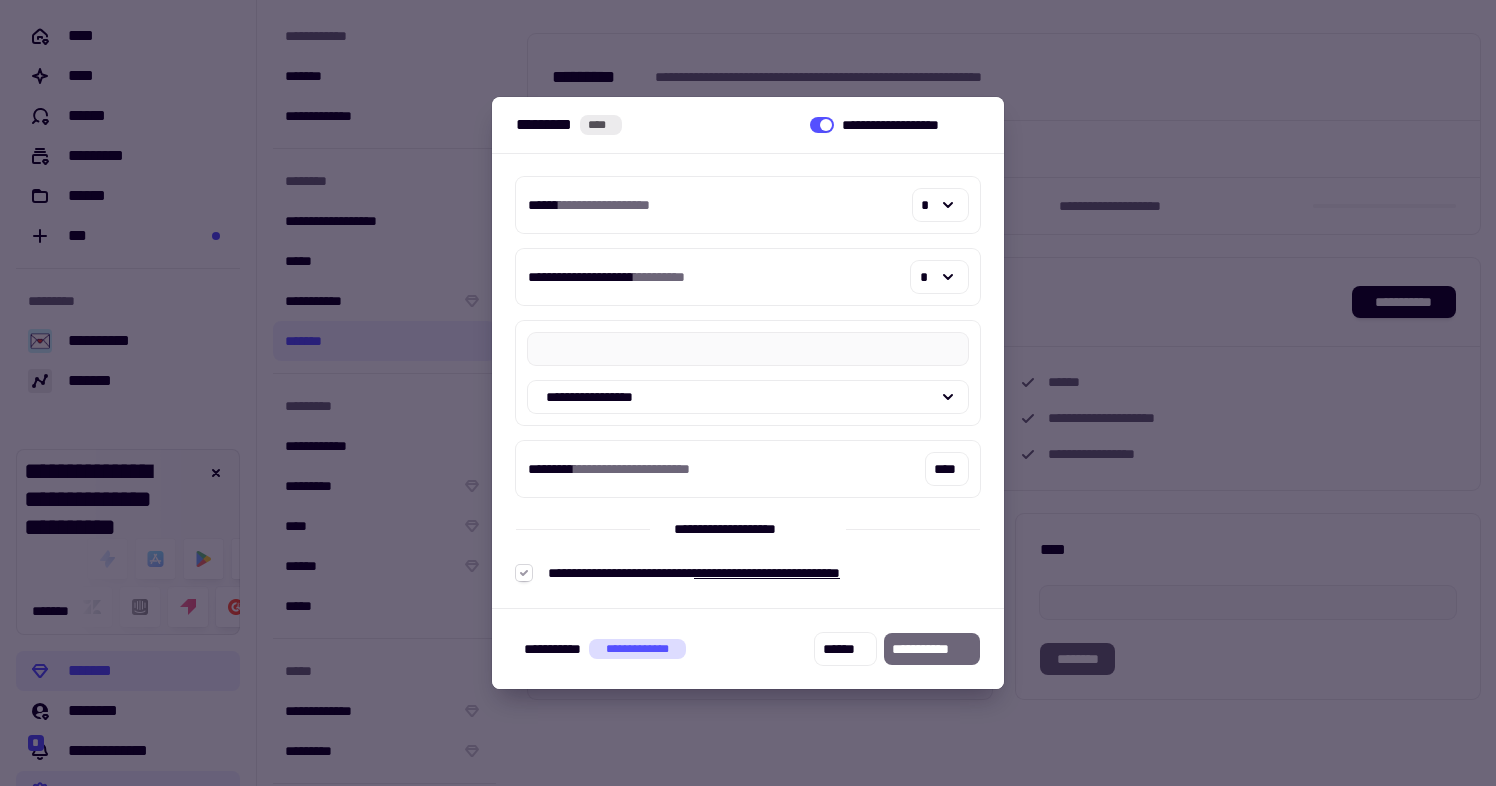 click 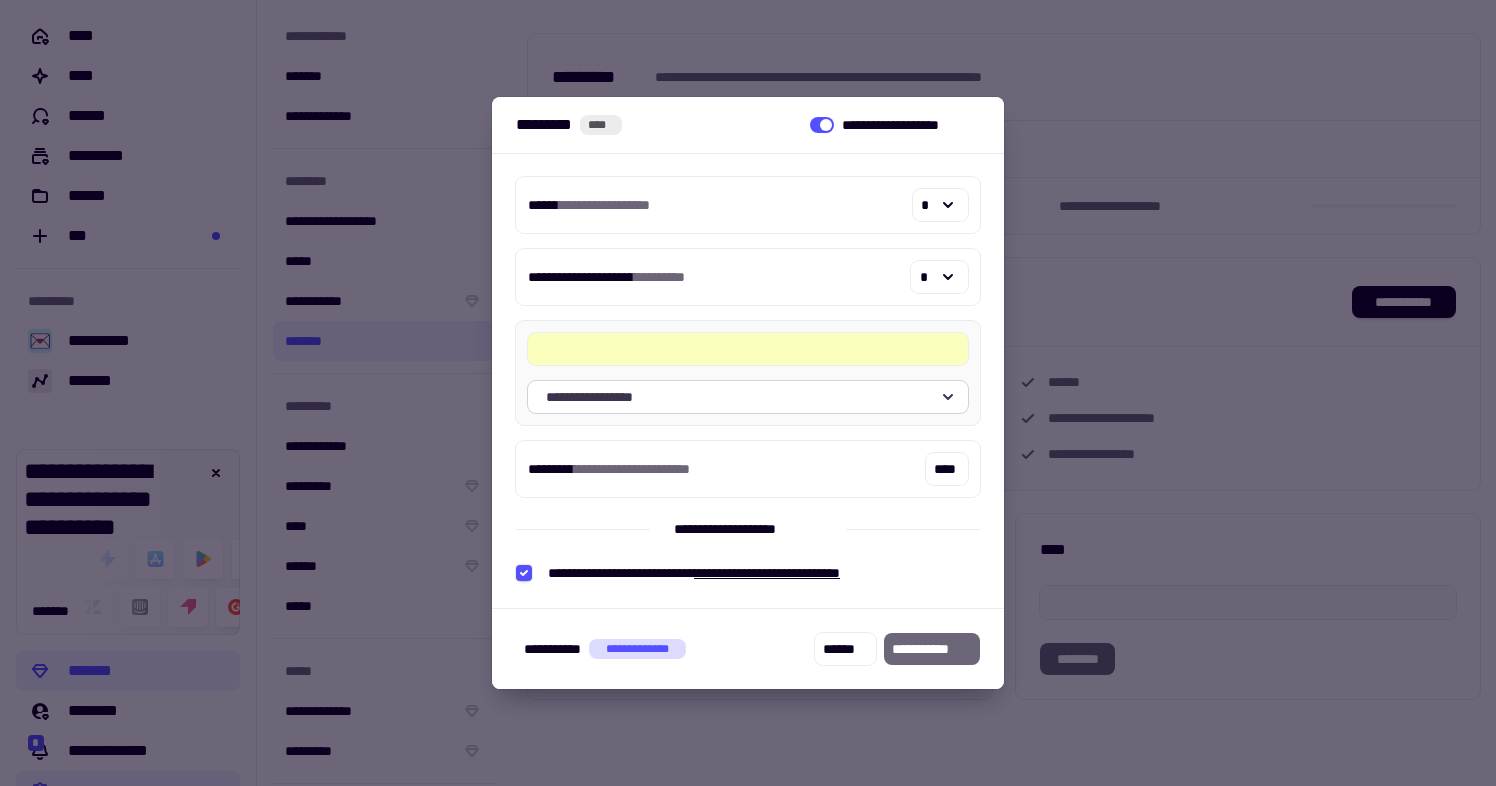 click on "**********" 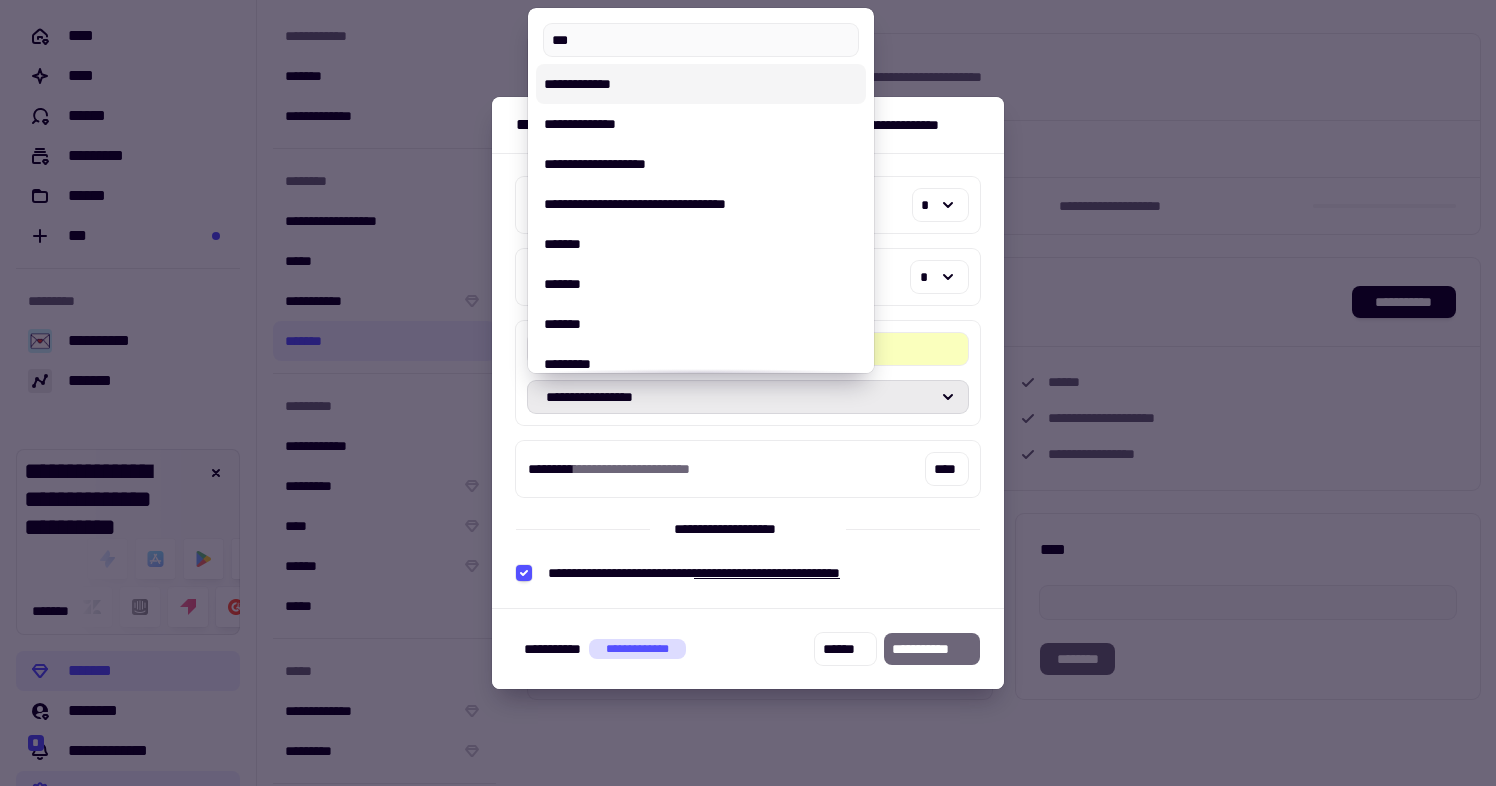 type on "***" 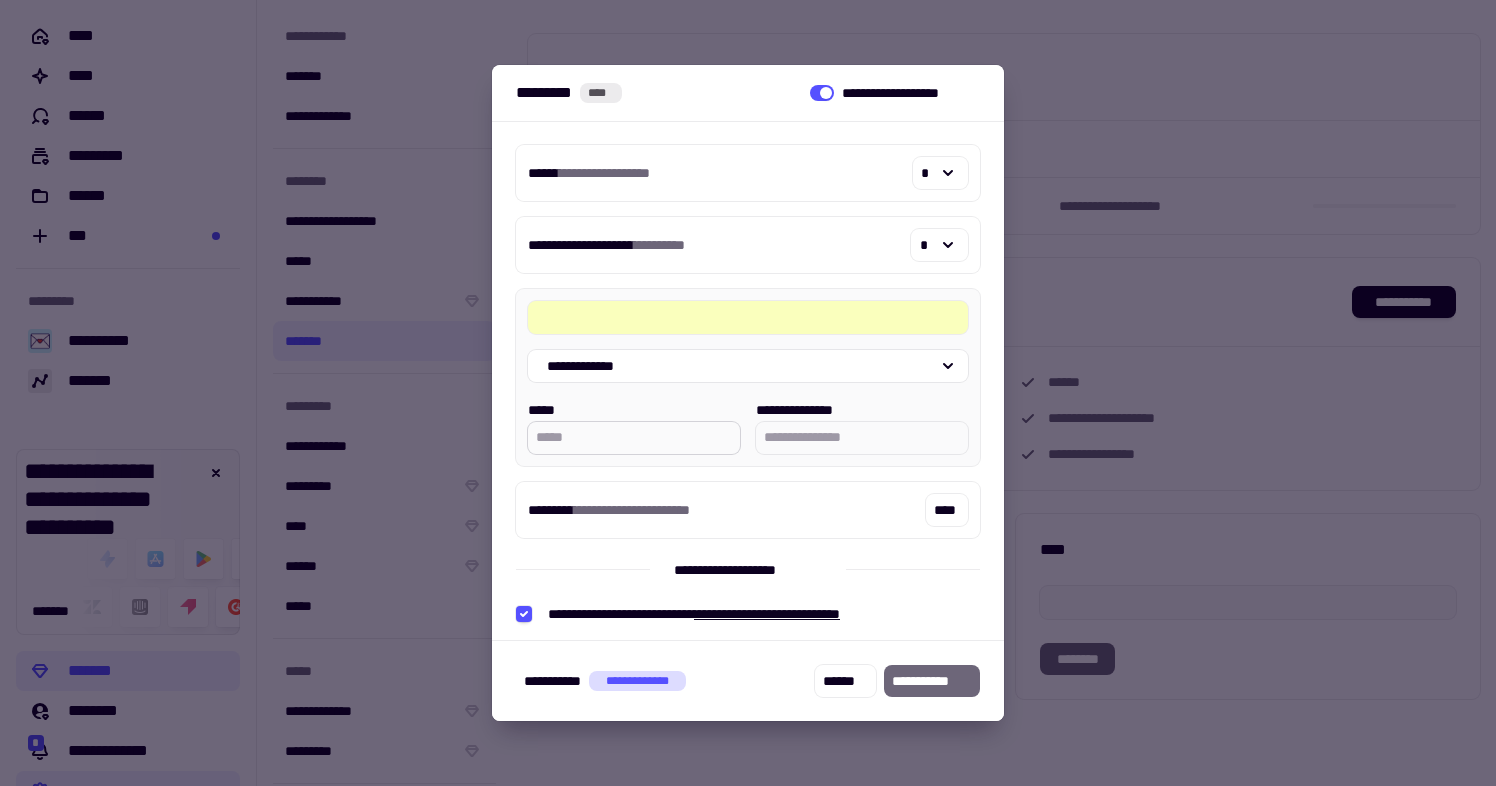 click on "*****" at bounding box center (634, 438) 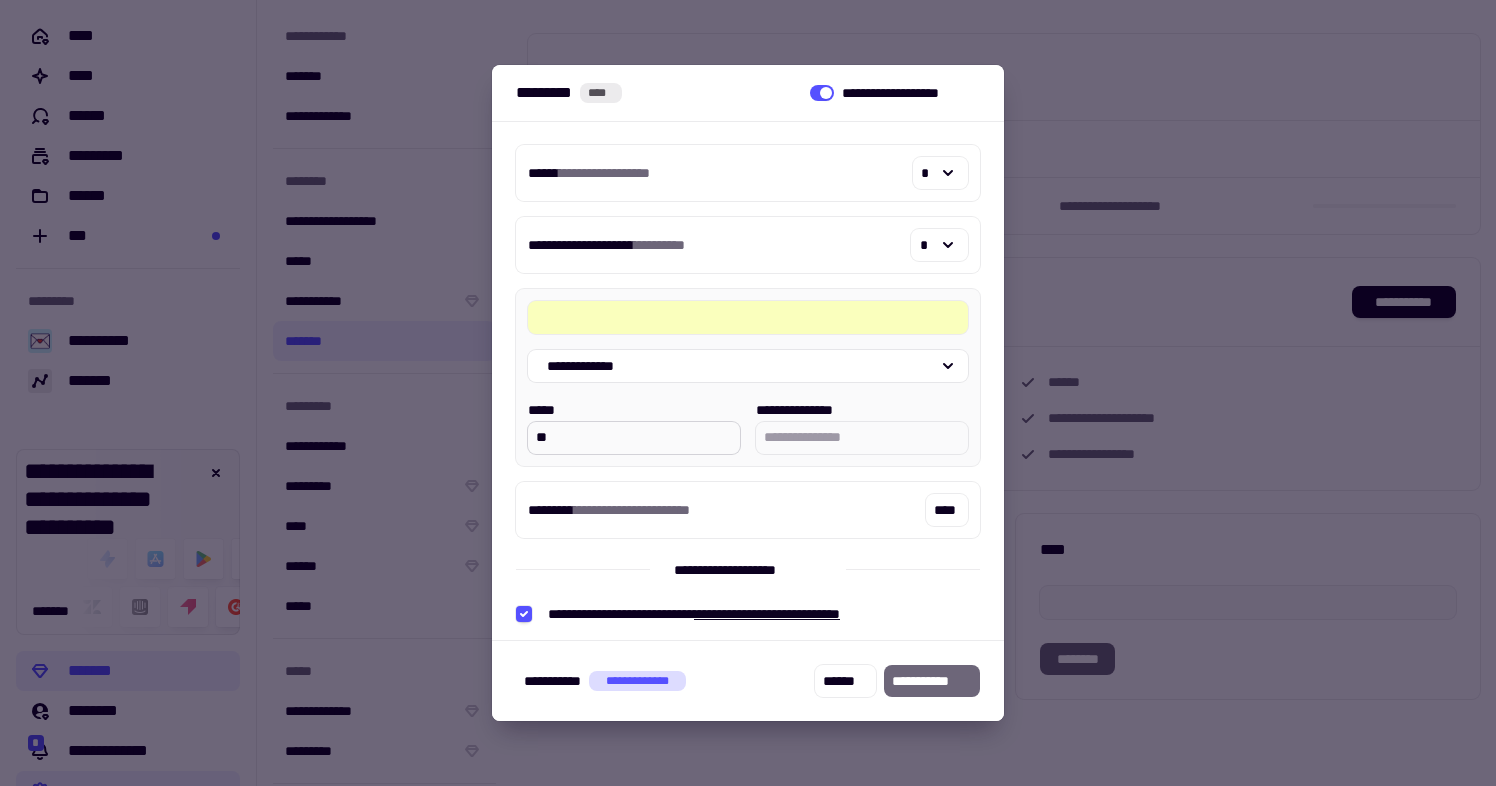 type on "*****" 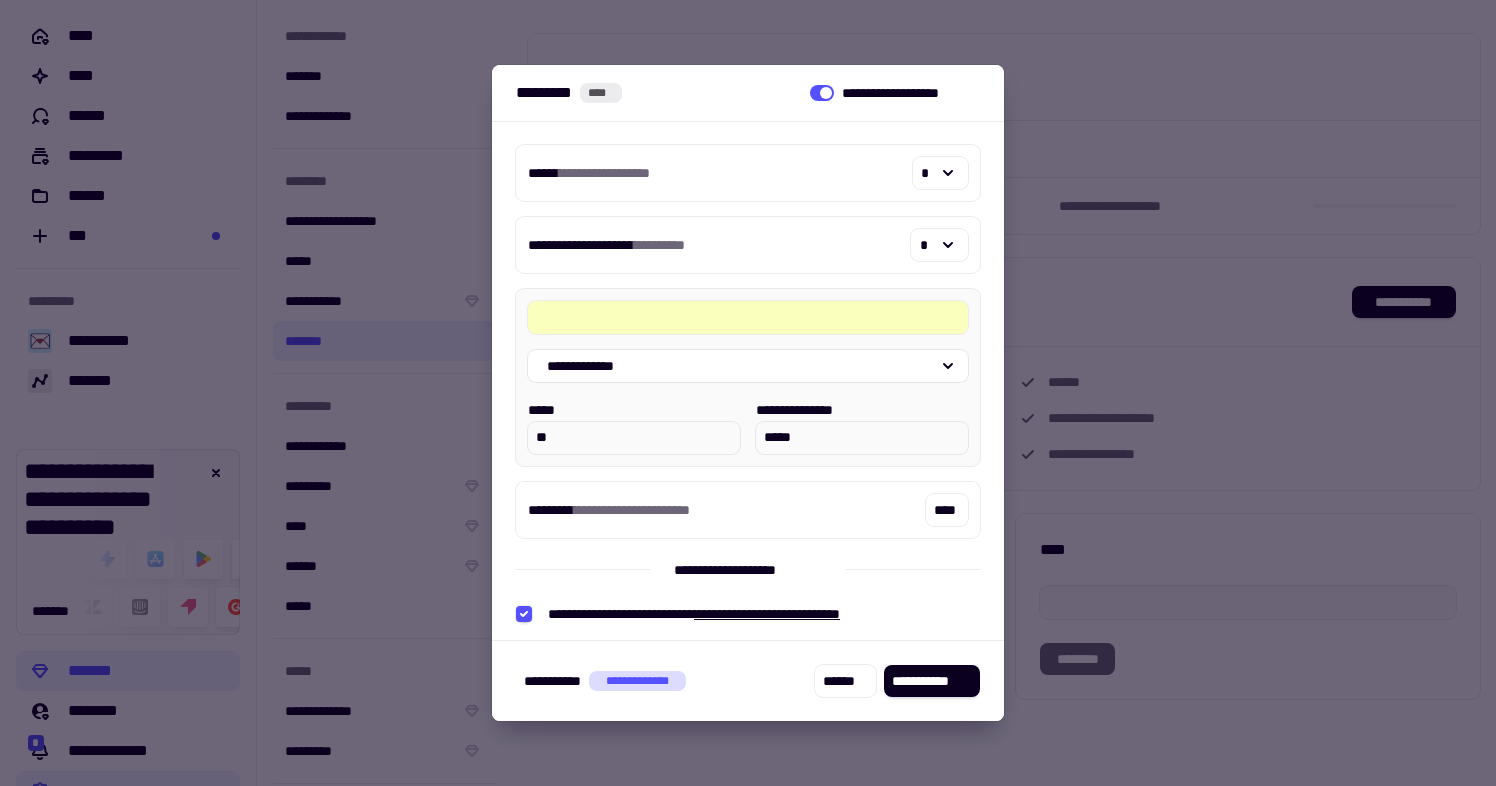 click at bounding box center (748, 329) 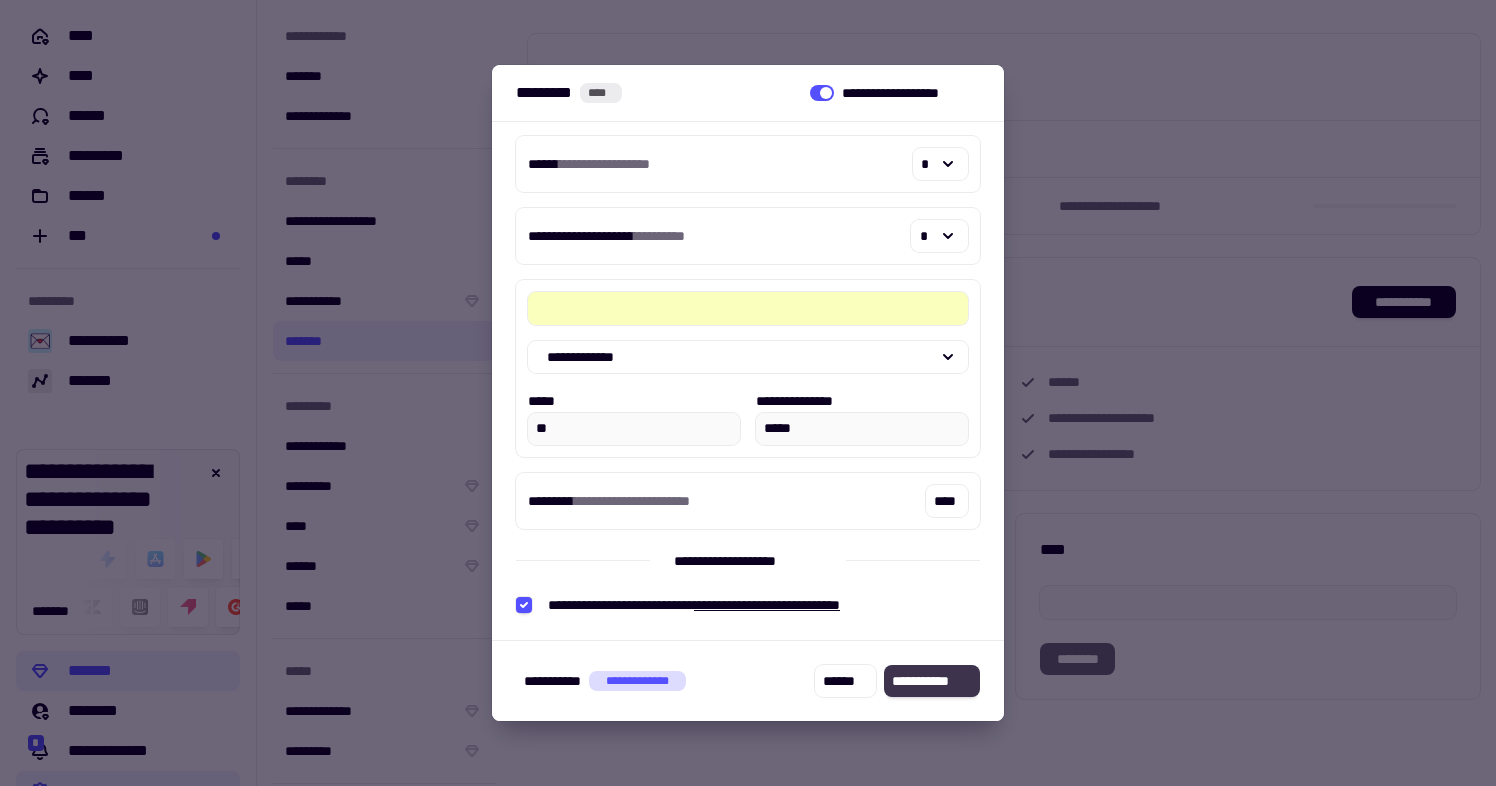 click on "**********" at bounding box center (932, 681) 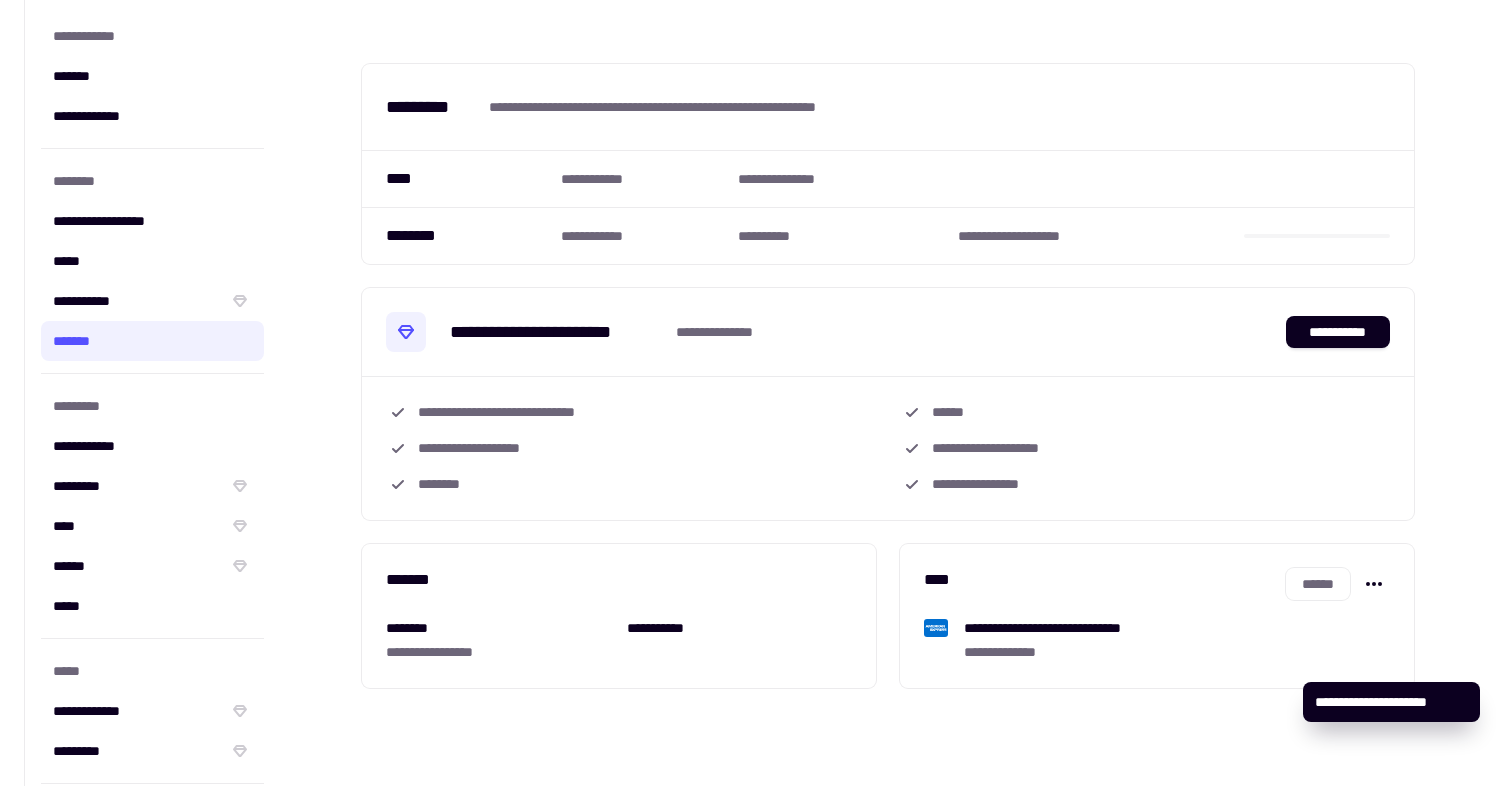 scroll, scrollTop: 0, scrollLeft: 0, axis: both 